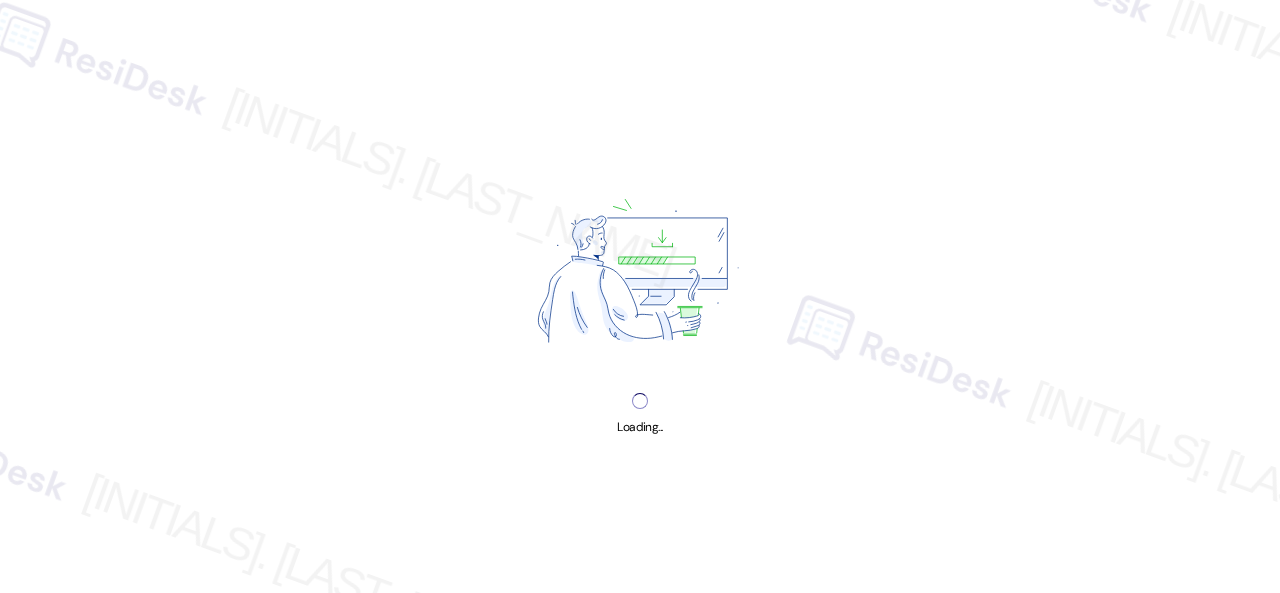 scroll, scrollTop: 0, scrollLeft: 0, axis: both 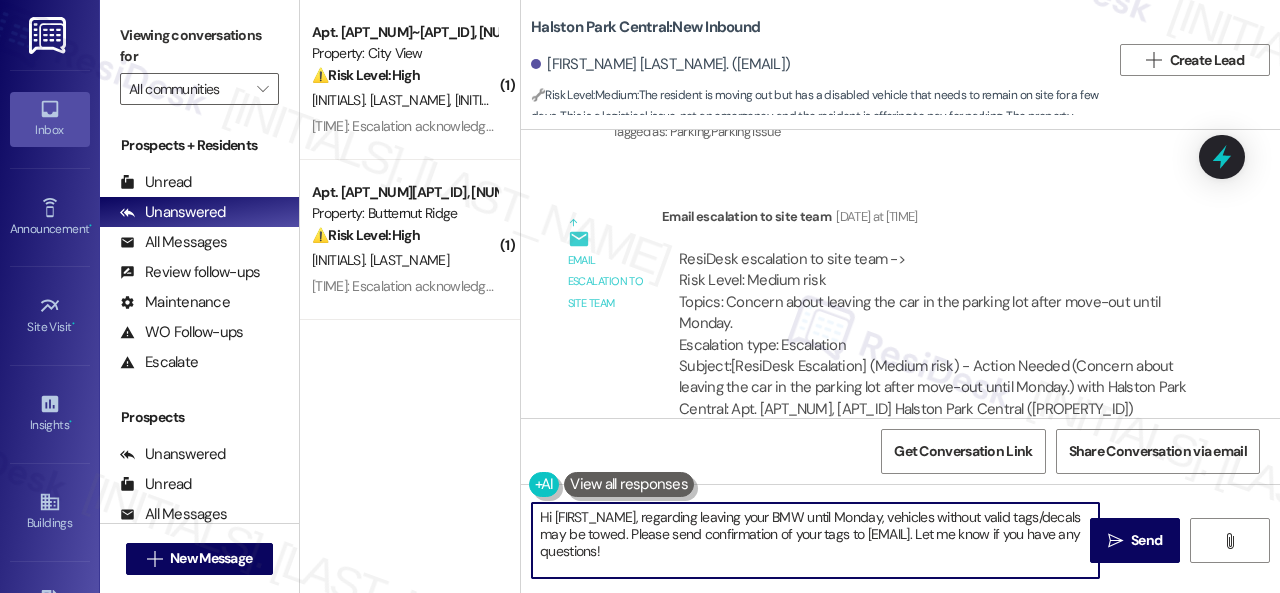 drag, startPoint x: 644, startPoint y: 521, endPoint x: 774, endPoint y: 551, distance: 133.41664 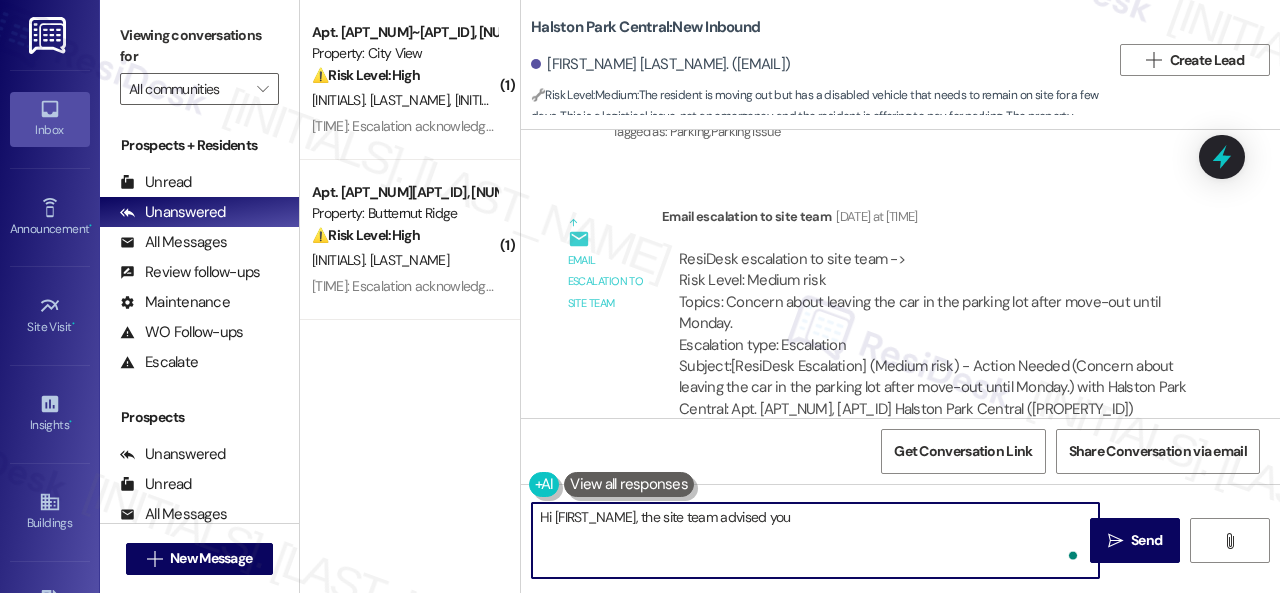 paste on "to come into the office so we can put it on the do not tow list" 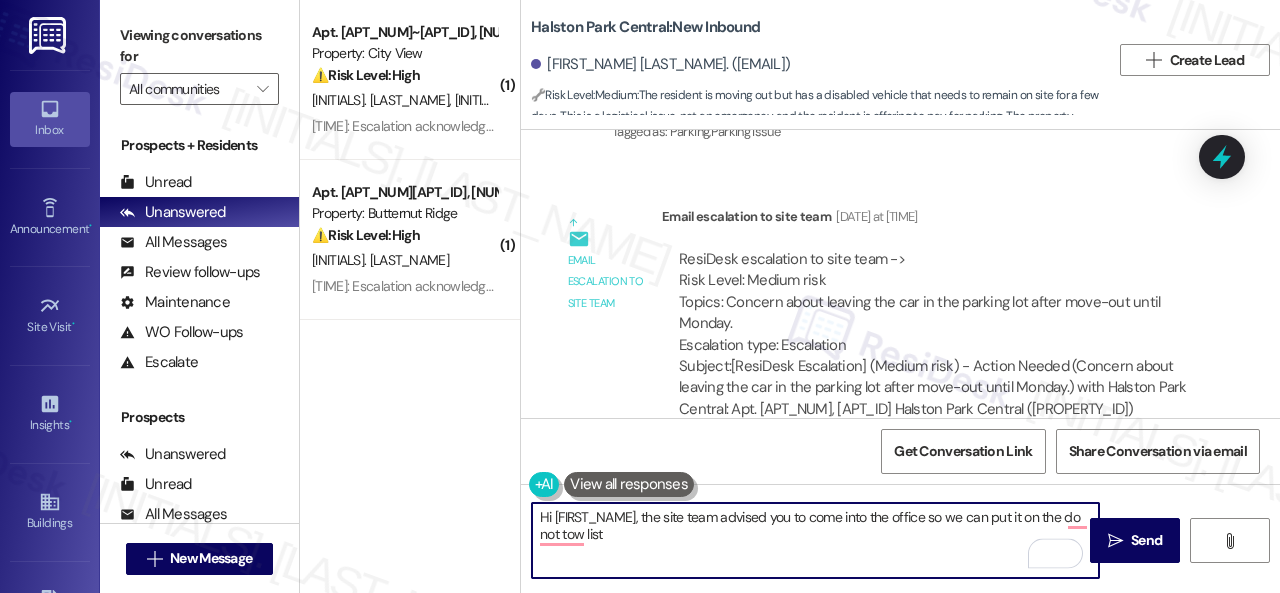 click on "Hi [FIRST_NAME], the site team advised you to come into the office so we can put it on the do not tow list" at bounding box center (815, 540) 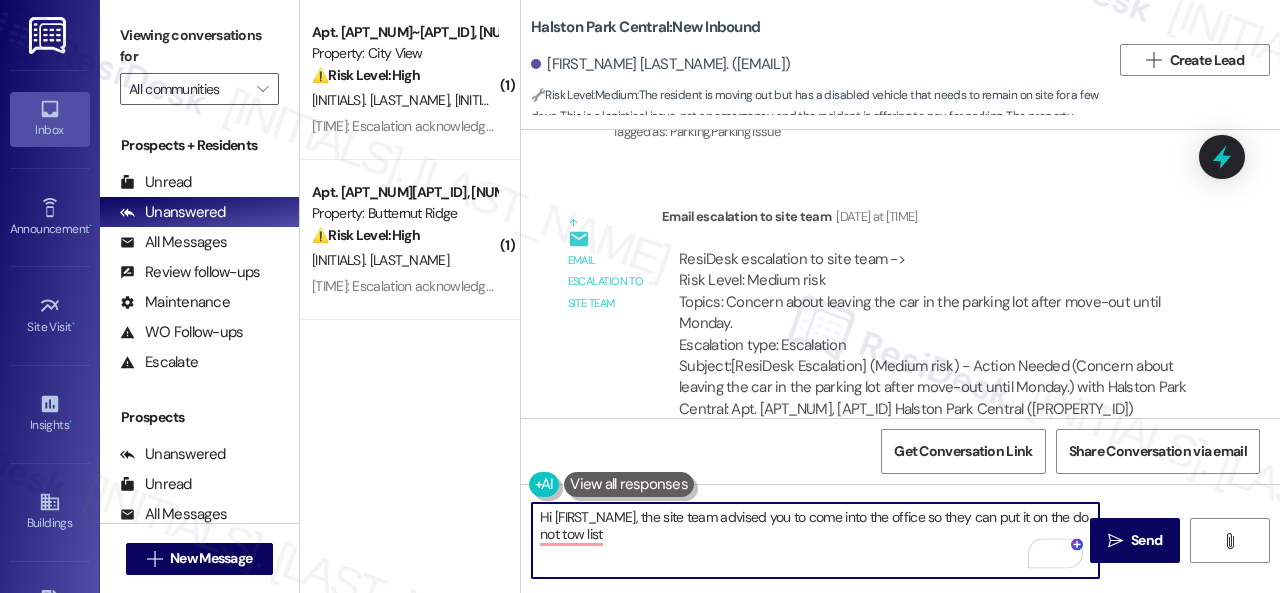 click on "Hi [FIRST_NAME], the site team advised you to come into the office so they can put it on the do not tow list" at bounding box center [815, 540] 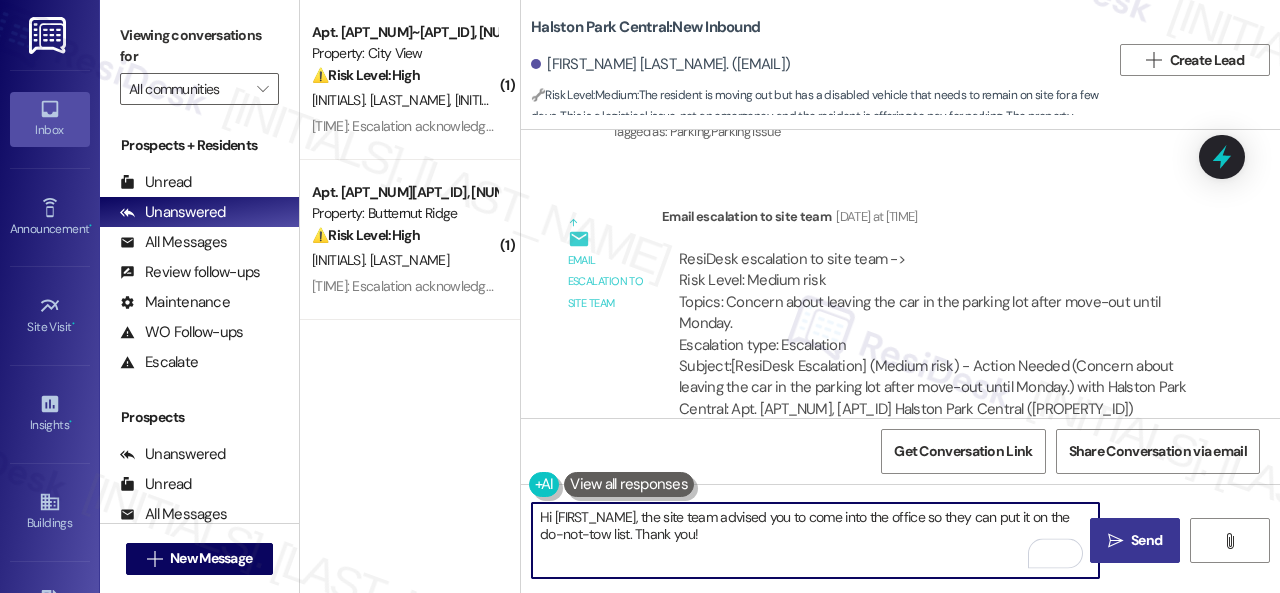 type on "Hi [FIRST_NAME], the site team advised you to come into the office so they can put it on the do-not-tow list. Thank you!" 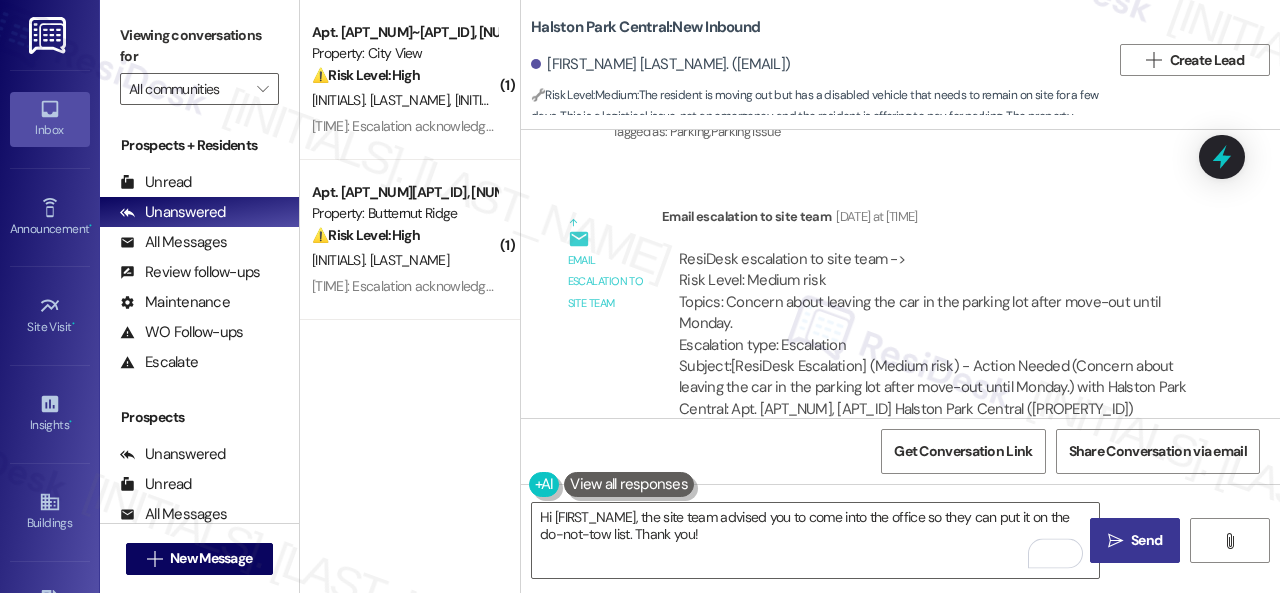 click on "Send" at bounding box center [1146, 540] 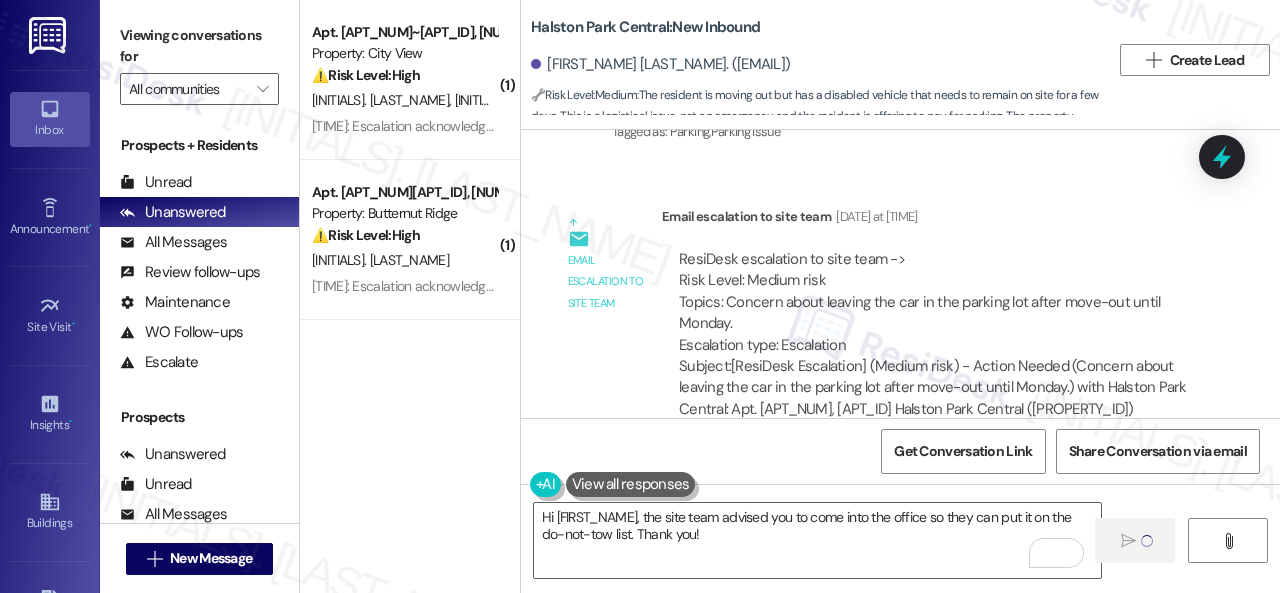 type 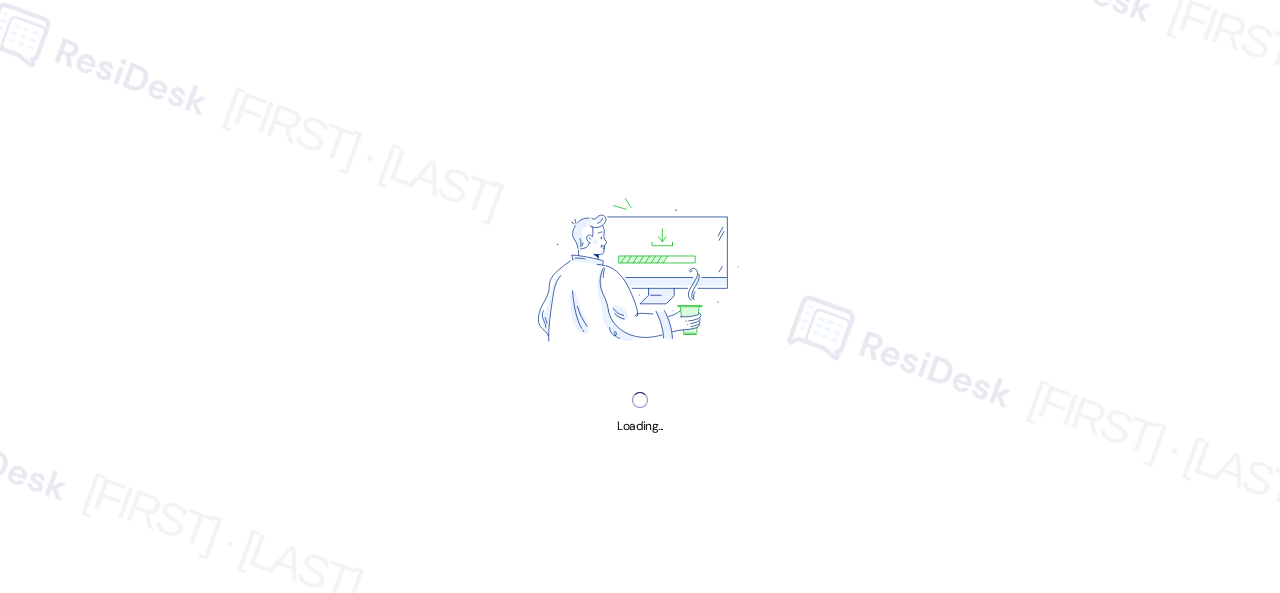 scroll, scrollTop: 0, scrollLeft: 0, axis: both 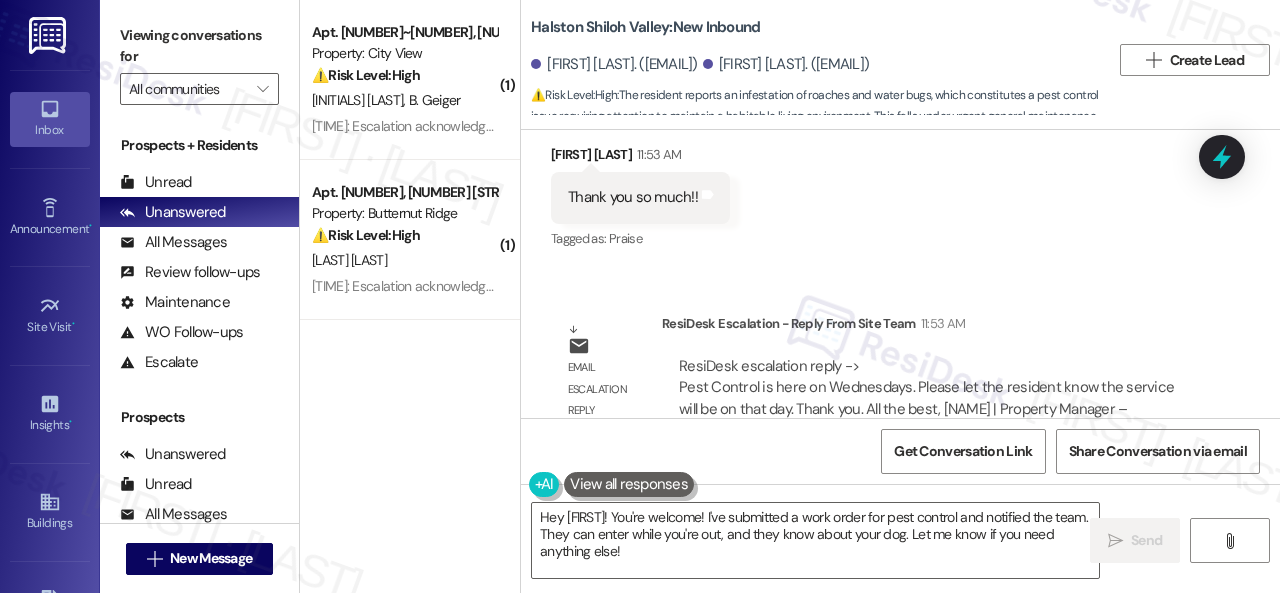 drag, startPoint x: 680, startPoint y: 559, endPoint x: 390, endPoint y: 499, distance: 296.14185 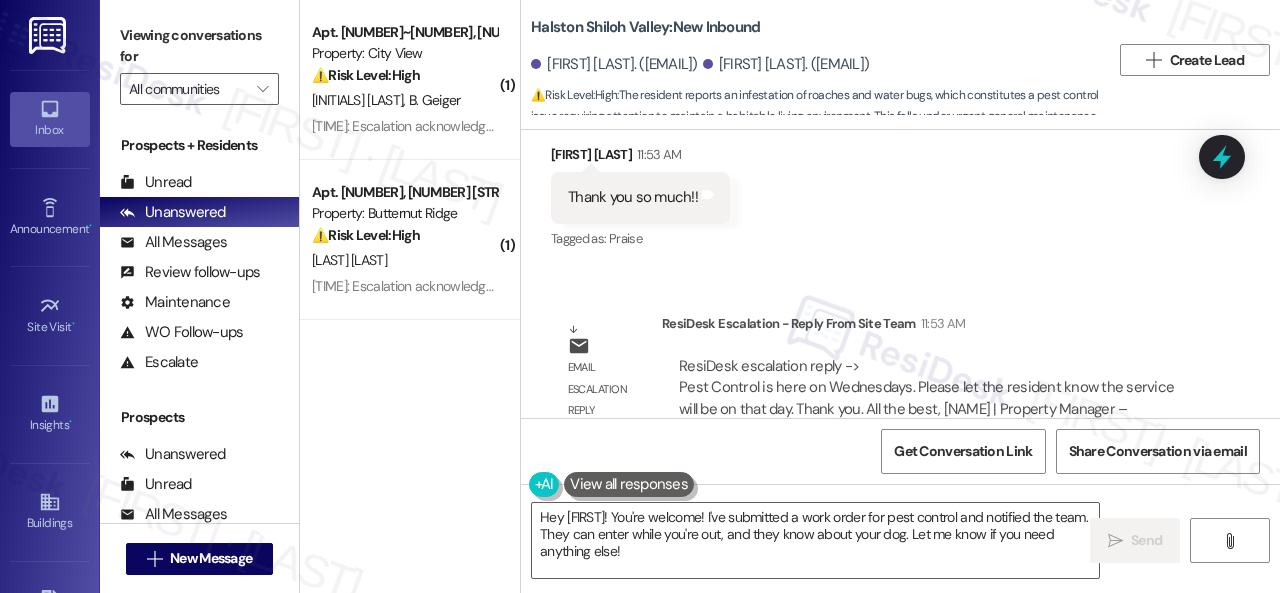 click on "( 1 ) Apt. C3~0308, 2600 Cityview Drive Property: City View ⚠️  Risk Level:  High The resident is requesting an update on their lease renewal. Lease renewals are time-sensitive and impact resident retention and financial planning, thus falling into Tier 2. J. Schatko B. Geiger 10:52 AM: Escalation acknowledged.
Thank you for your message. Our offices are currently closed, but we will contact you when we resume operations. For emergencies, please contact your emergency number 816-472-4800 option 3. 10:52 AM: Escalation acknowledged.
Thank you for your message. Our offices are currently closed, but we will contact you when we resume operations. For emergencies, please contact your emergency number 816-472-4800 option 3. ( 1 ) Apt. 5760J1, 5800 Great Northern Boulevard Property: Butternut Ridge ⚠️  Risk Level:  High A. Yager 10:52 AM: Escalation acknowledged. 10:52 AM: Escalation acknowledged. Halston Shiloh Valley:  New Inbound       Alyssa Ghorley. (lyssghorley426@gmail.com)       ⚠️  Risk Level:" at bounding box center [790, 296] 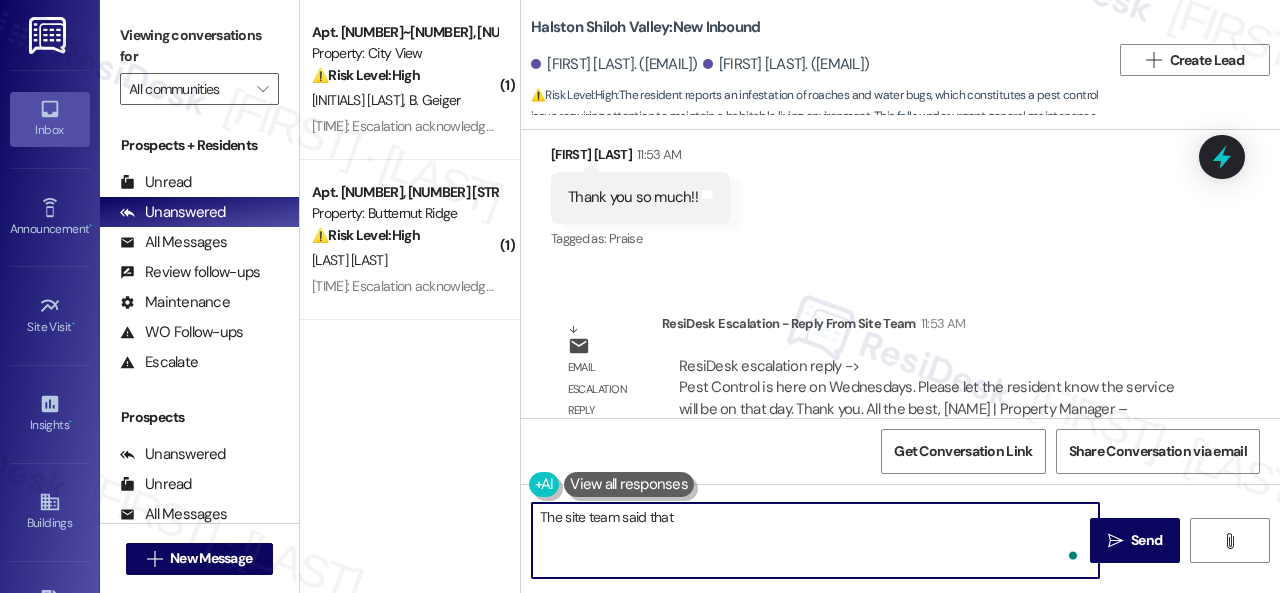 paste on "Pest Control is here on Wednesdays. Please let the resident know the service will be on that day. Thank you." 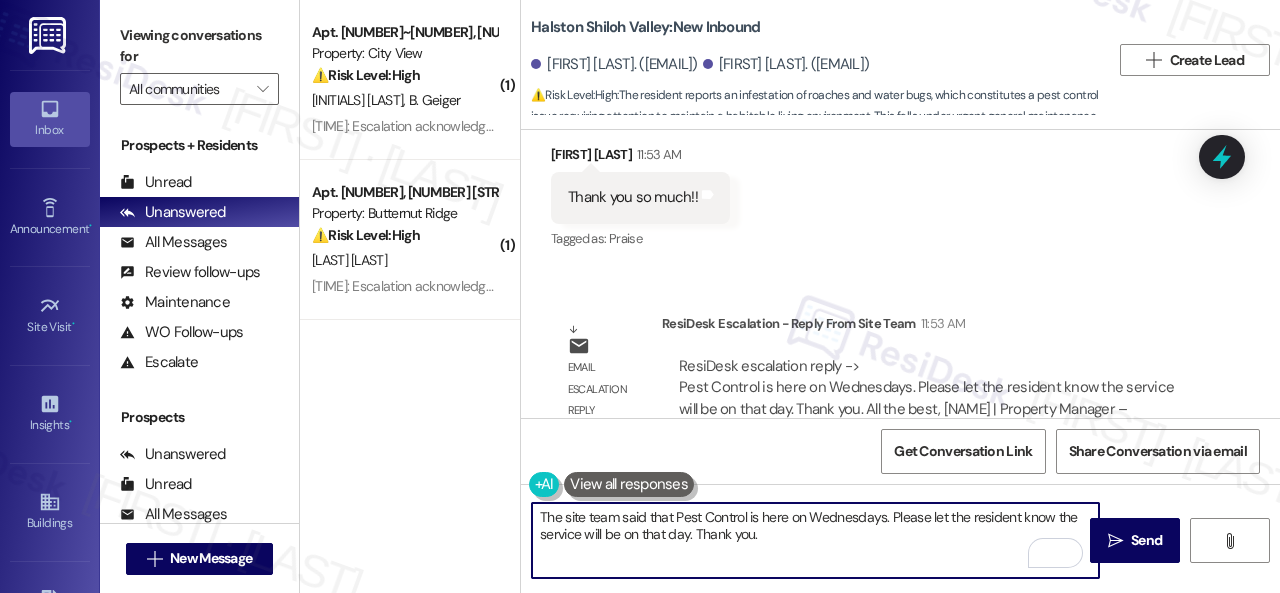click on "The site team said that Pest Control is here on Wednesdays. Please let the resident know the service will be on that day. Thank you." at bounding box center (815, 540) 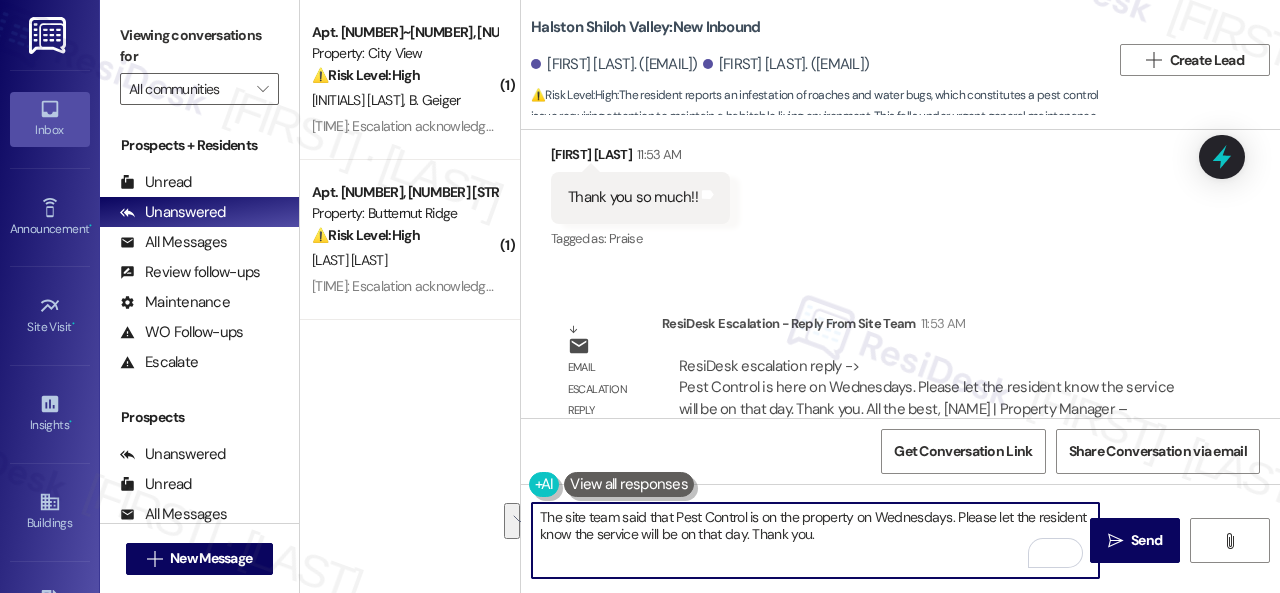 drag, startPoint x: 955, startPoint y: 515, endPoint x: 580, endPoint y: 535, distance: 375.53296 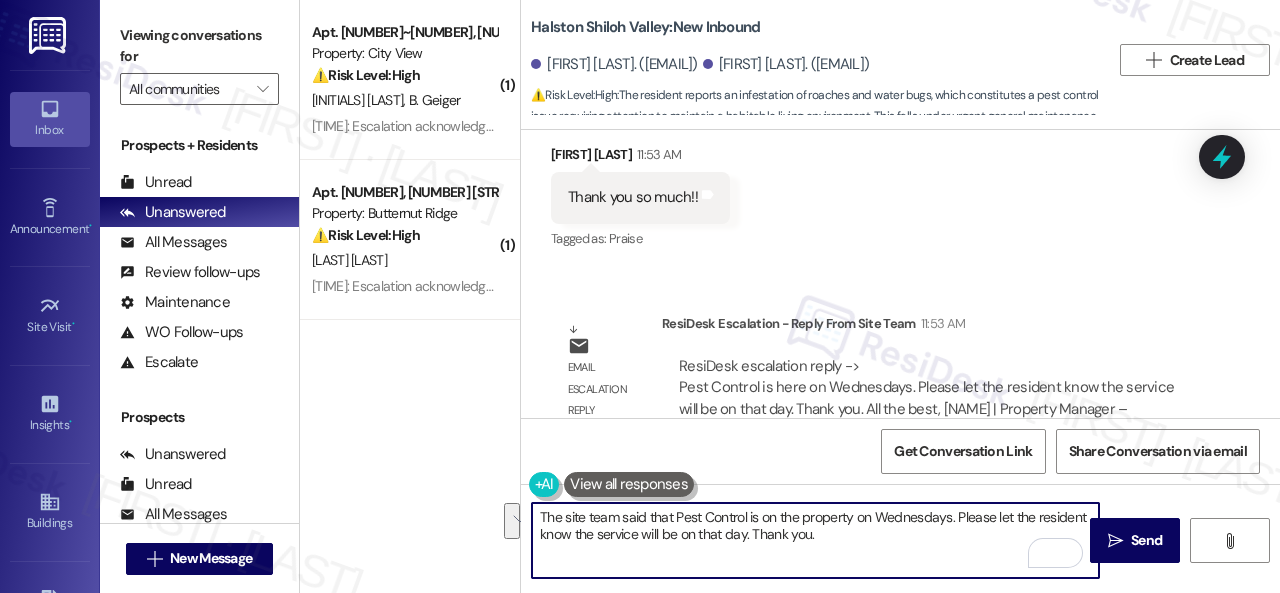 click on "The site team said that Pest Control is on the property on Wednesdays. Please let the resident know the service will be on that day. Thank you." at bounding box center [815, 540] 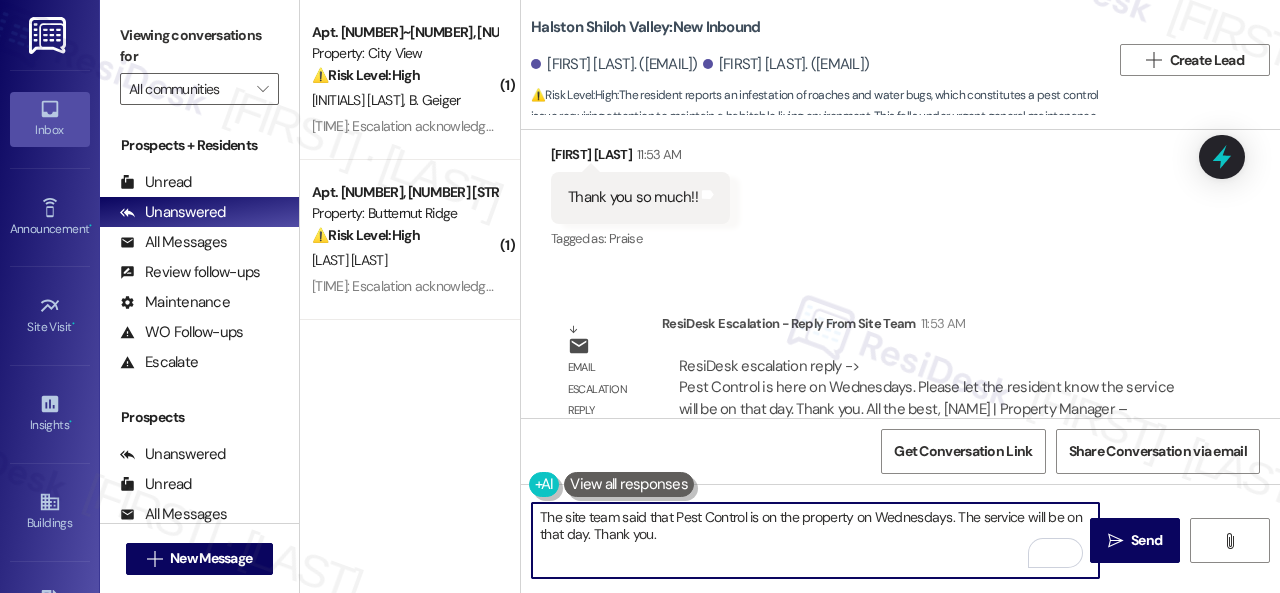 click on "The site team said that Pest Control is on the property on Wednesdays. The service will be on that day. Thank you." at bounding box center (815, 540) 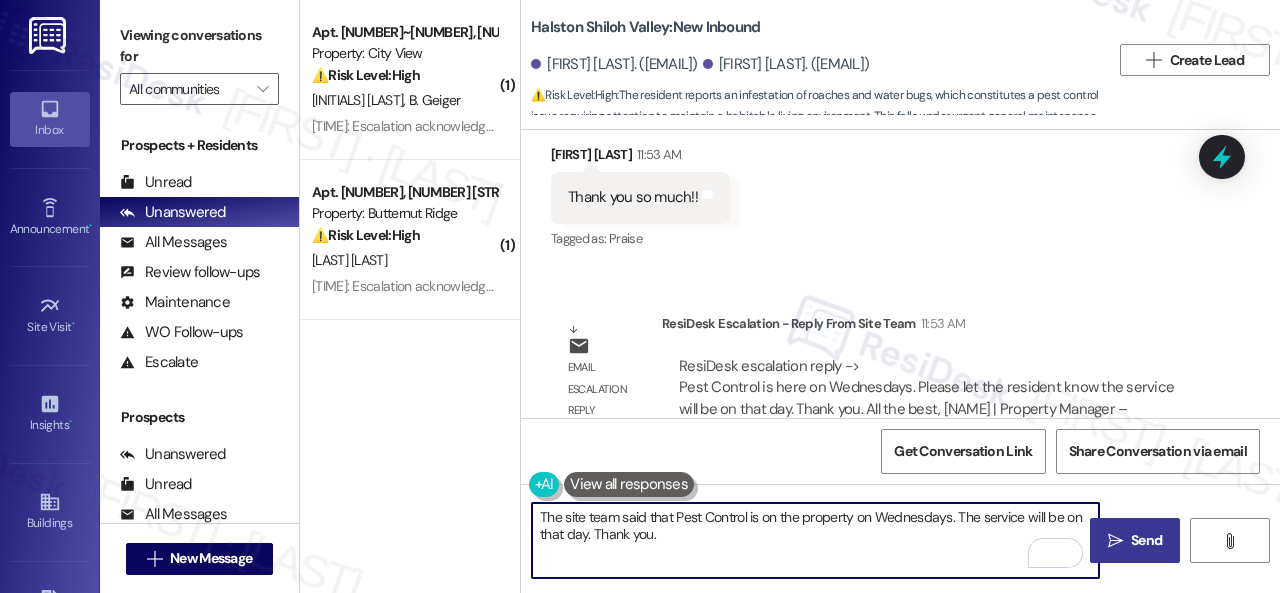 type on "The site team said that Pest Control is on the property on Wednesdays. The service will be on that day. Thank you." 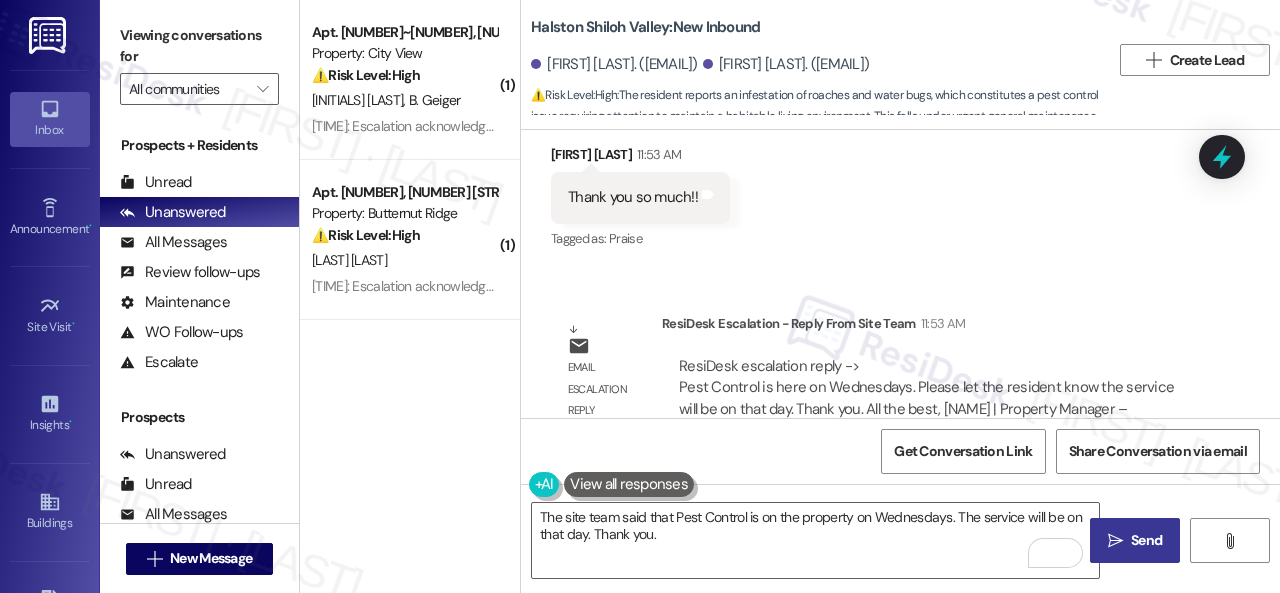 click on " Send" at bounding box center (1135, 540) 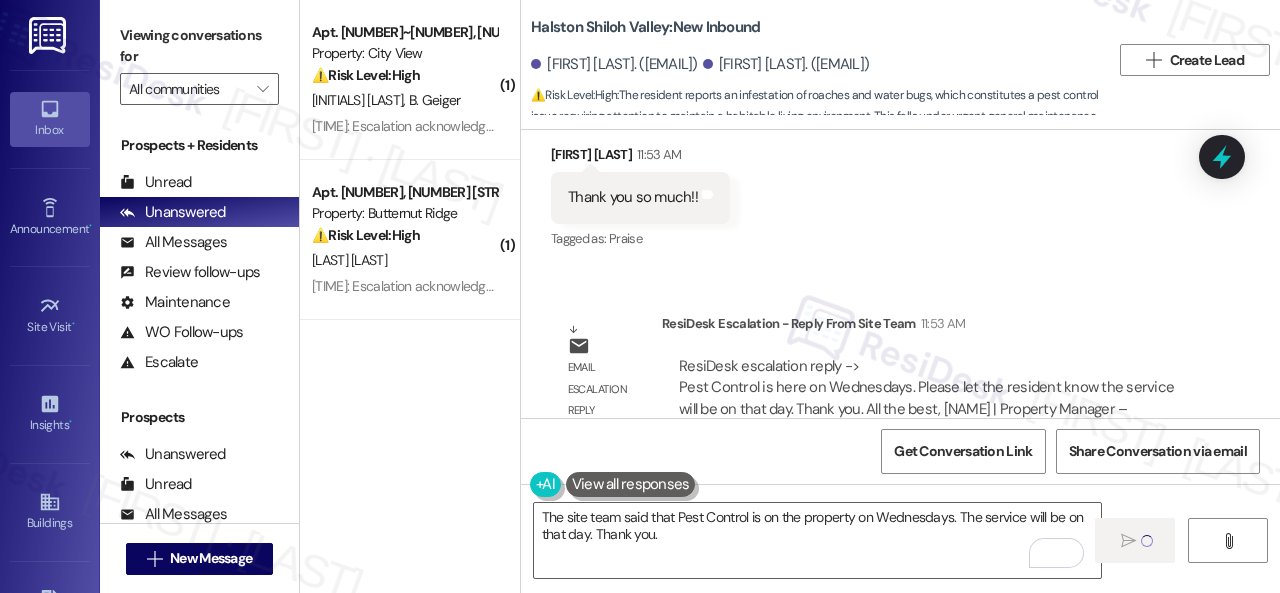 type 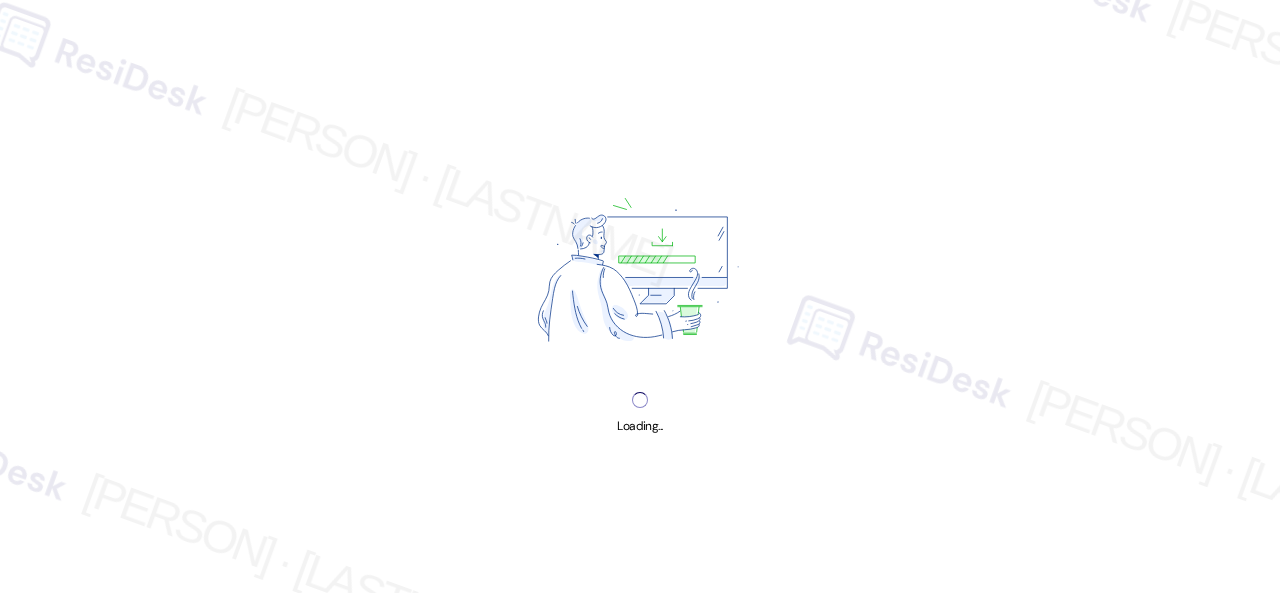 scroll, scrollTop: 0, scrollLeft: 0, axis: both 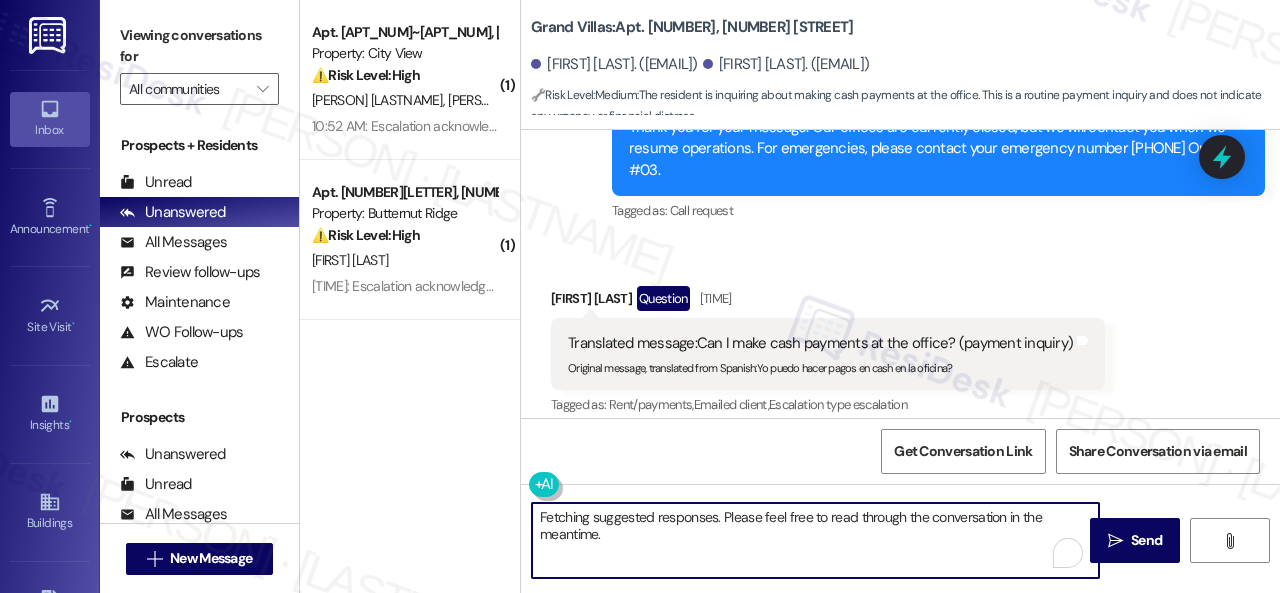 drag, startPoint x: 552, startPoint y: 513, endPoint x: 488, endPoint y: 475, distance: 74.431175 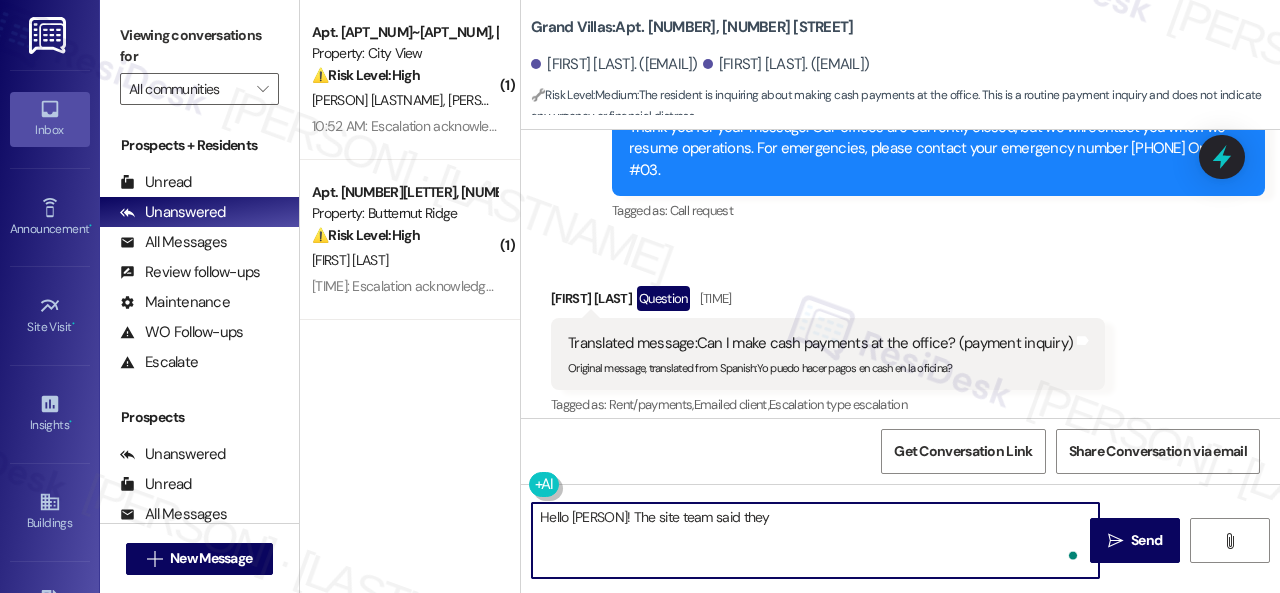 paste on "do not accept cash.  The resident can utilize the WIPS payment option." 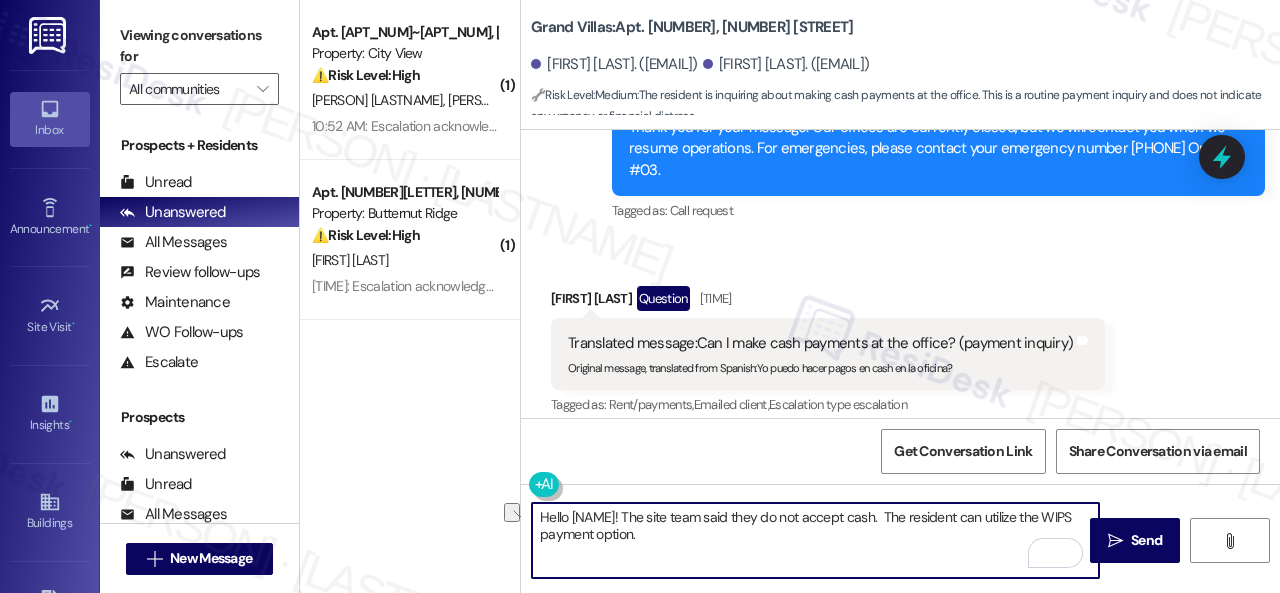 drag, startPoint x: 874, startPoint y: 519, endPoint x: 946, endPoint y: 511, distance: 72.443085 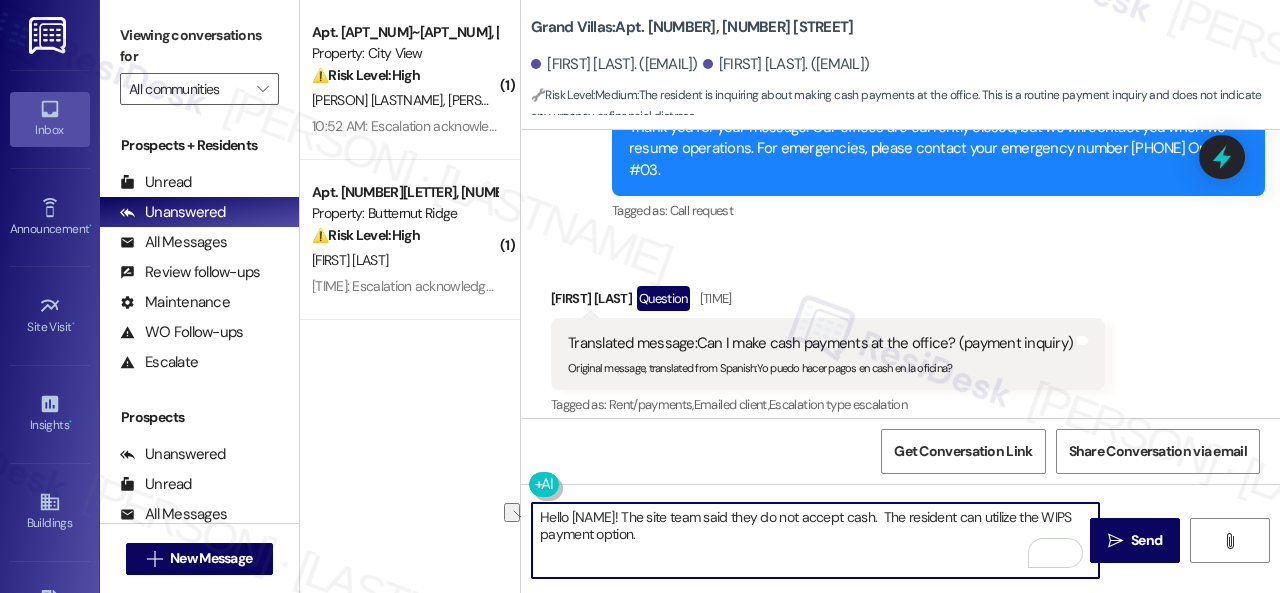 click on "Hello Carlos! The site team said they do not accept cash.  The resident can utilize the WIPS payment option." at bounding box center (815, 540) 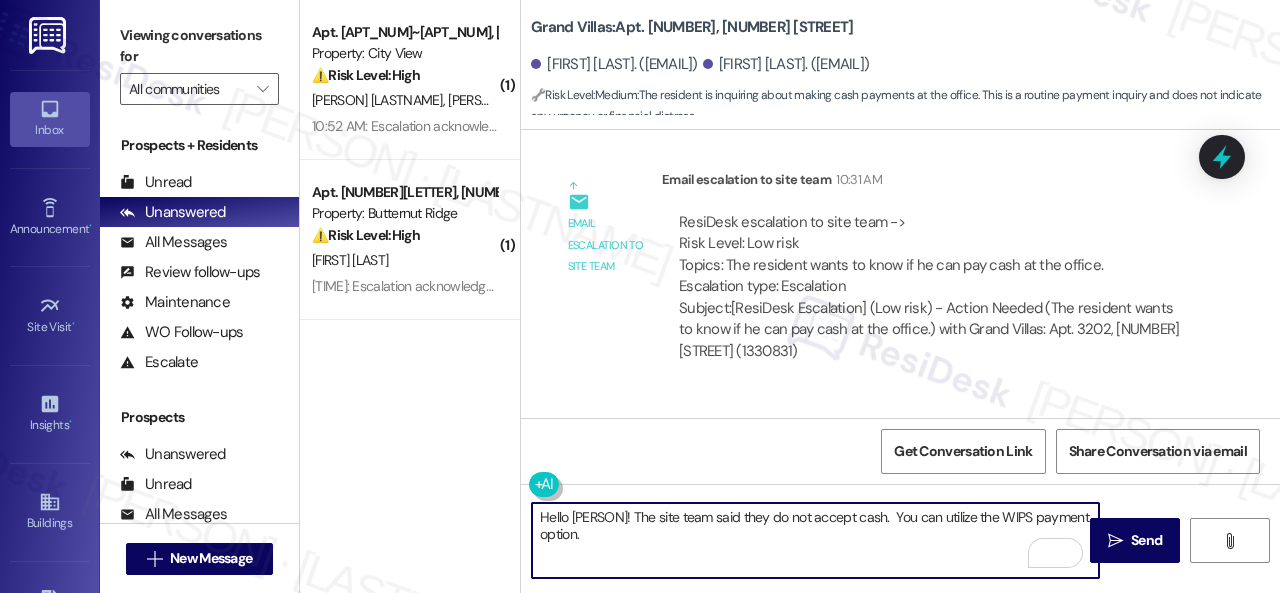 scroll, scrollTop: 10131, scrollLeft: 0, axis: vertical 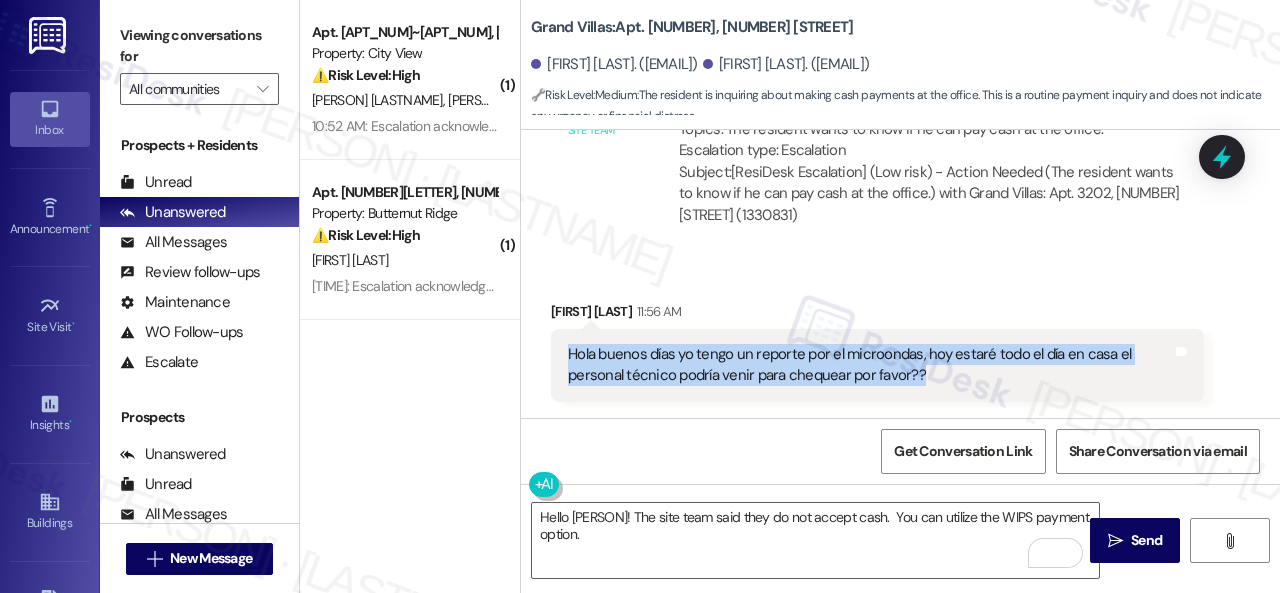 drag, startPoint x: 564, startPoint y: 345, endPoint x: 961, endPoint y: 373, distance: 397.98618 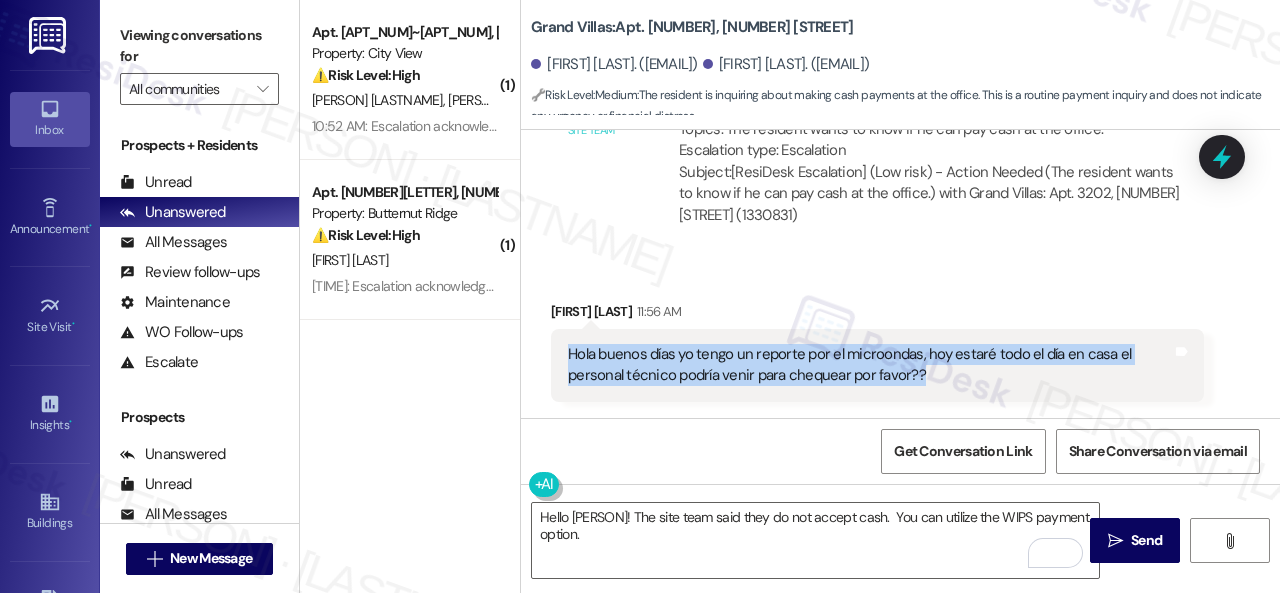 click on "Hola buenos días yo tengo un reporte por el microondas, hoy estaré todo el día en casa el personal técnico podría venir para chequear por favor?? Tags and notes" at bounding box center [877, 365] 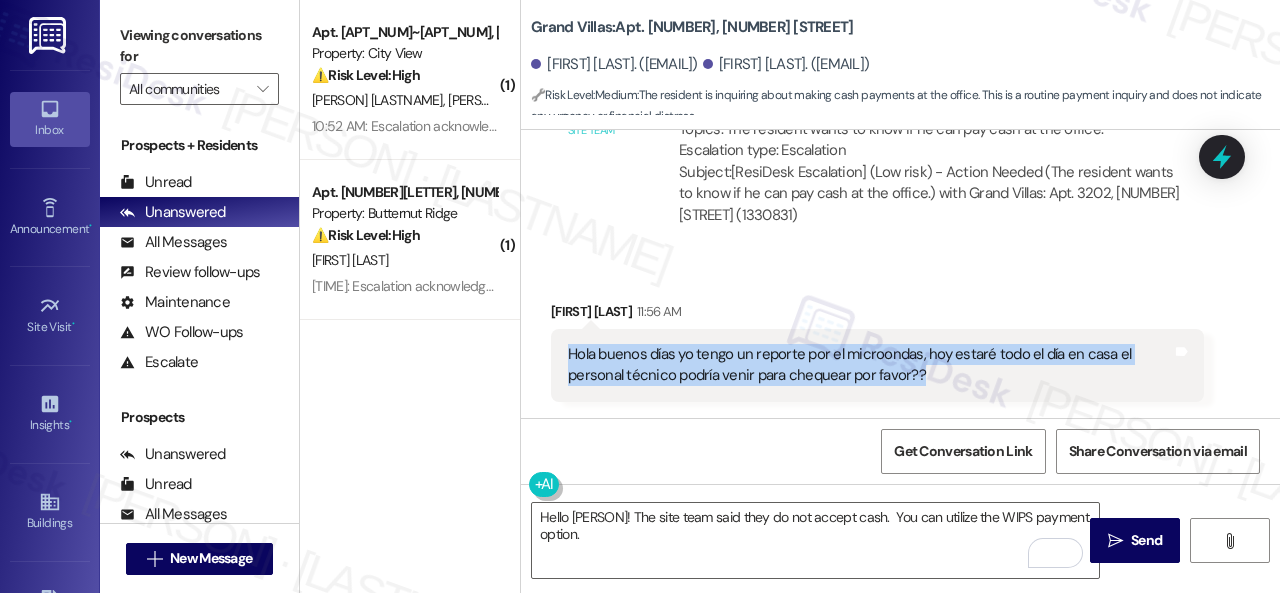 copy on "Hola buenos días yo tengo un reporte por el microondas, hoy estaré todo el día en casa el personal técnico podría venir para chequear por favor??" 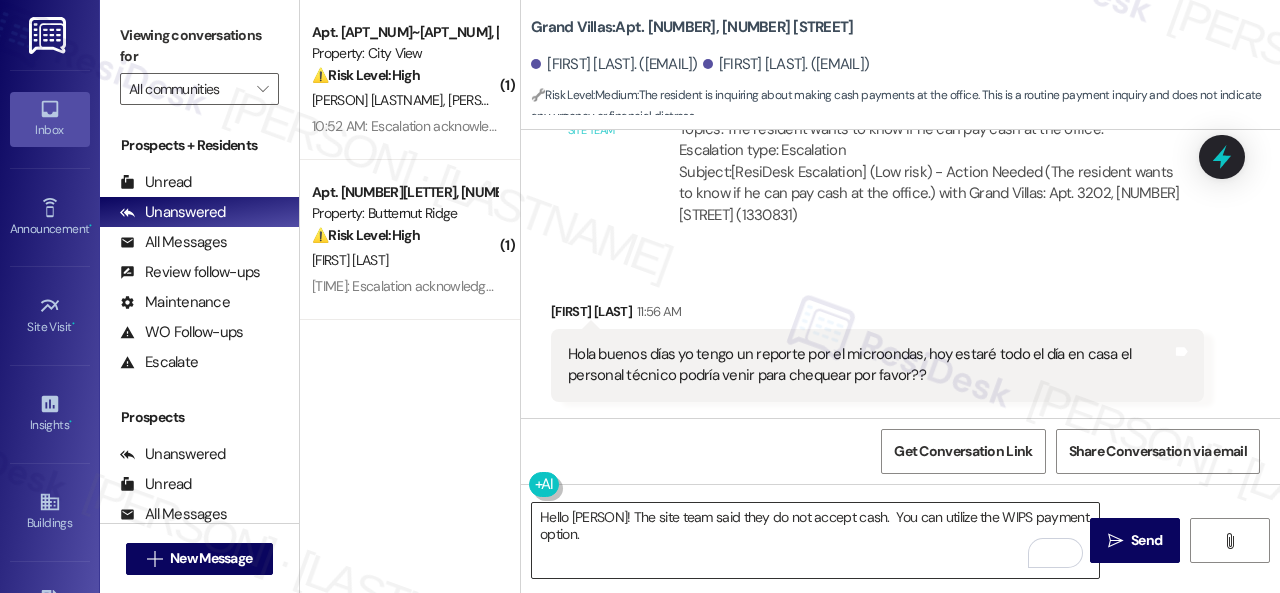 click on "Hello Carlos! The site team said they do not accept cash.  You can utilize the WIPS payment option." at bounding box center [815, 540] 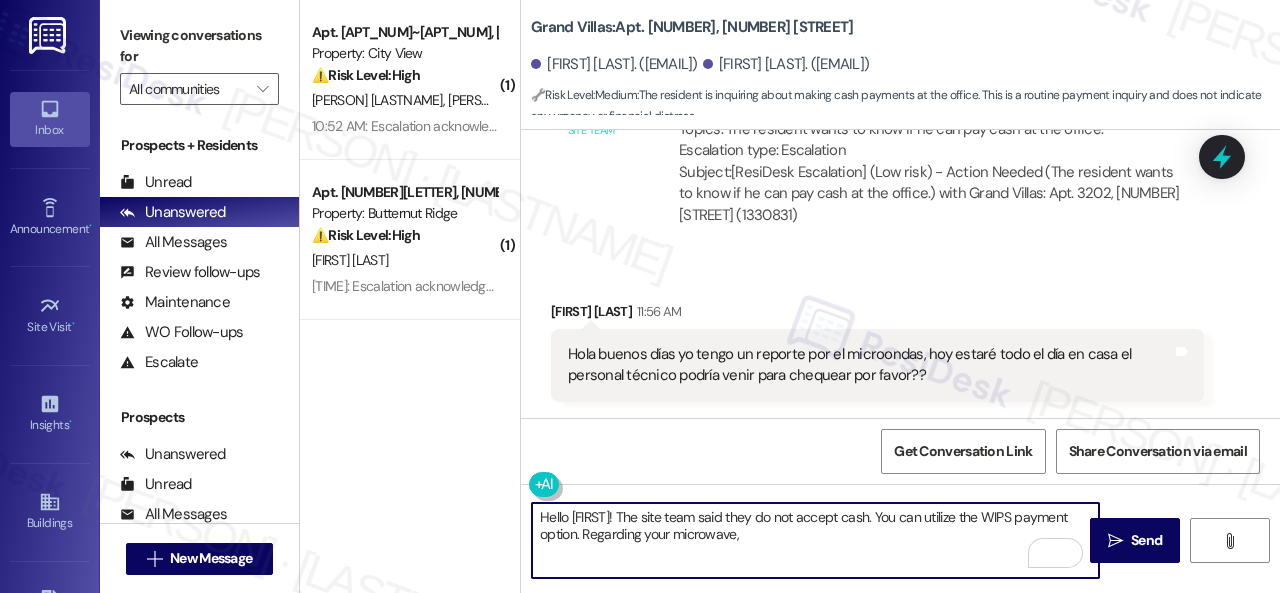 click on "Hello Carlos! The site team said they do not accept cash.  You can utilize the WIPS payment option. Regarding your microwave," at bounding box center (815, 540) 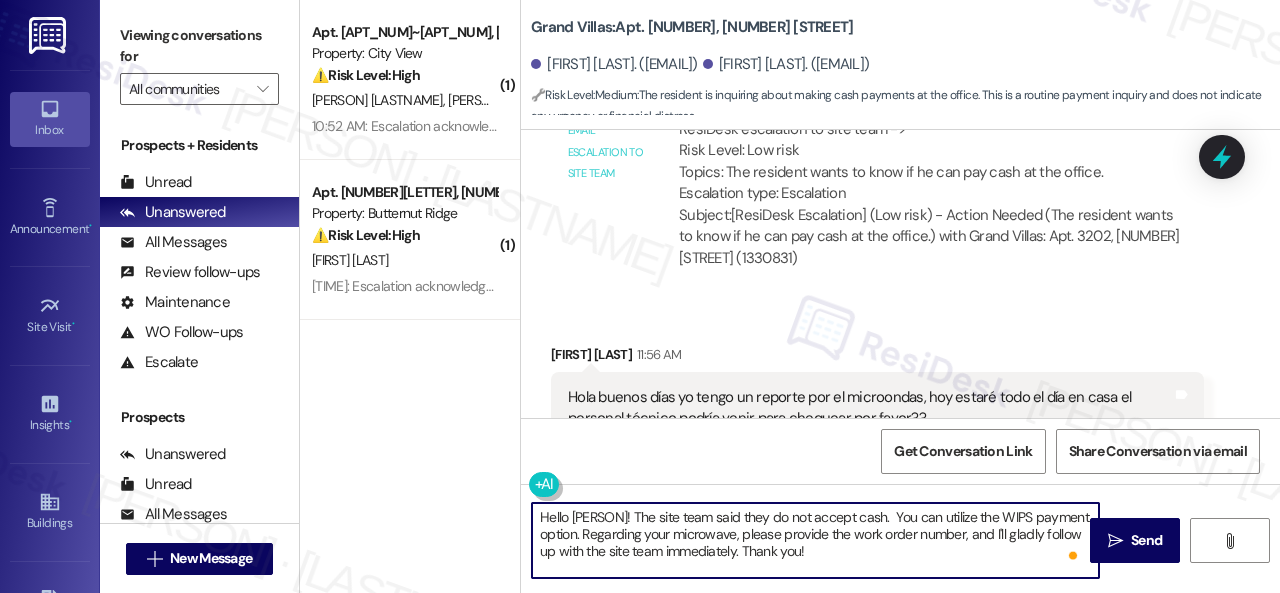 scroll, scrollTop: 10031, scrollLeft: 0, axis: vertical 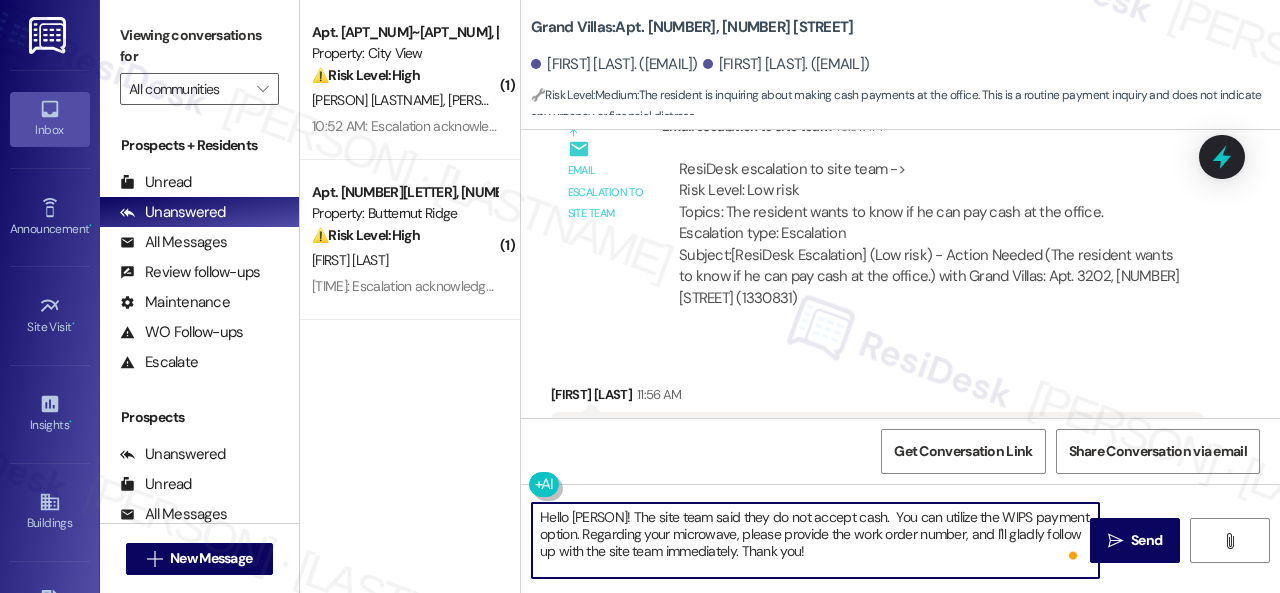 click on "Received via SMS Carlos Finol 11:56 AM Hola buenos días yo tengo un reporte por el microondas, hoy estaré todo el día en casa el personal técnico podría venir para chequear por favor?? Tags and notes" at bounding box center [900, 419] 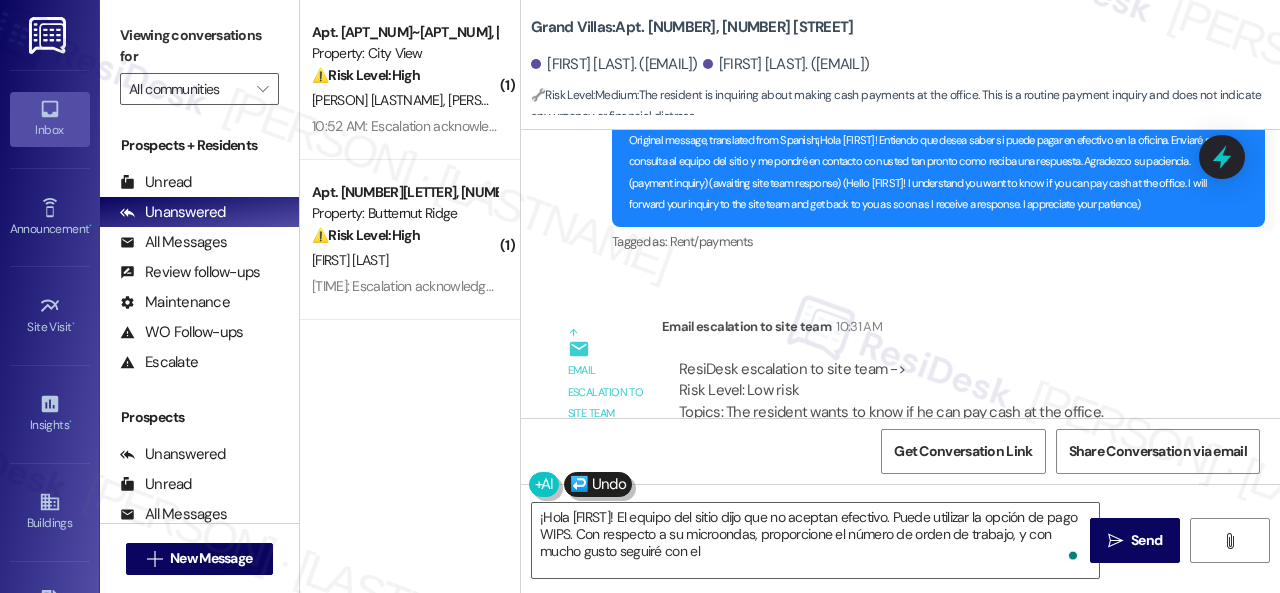 scroll, scrollTop: 10131, scrollLeft: 0, axis: vertical 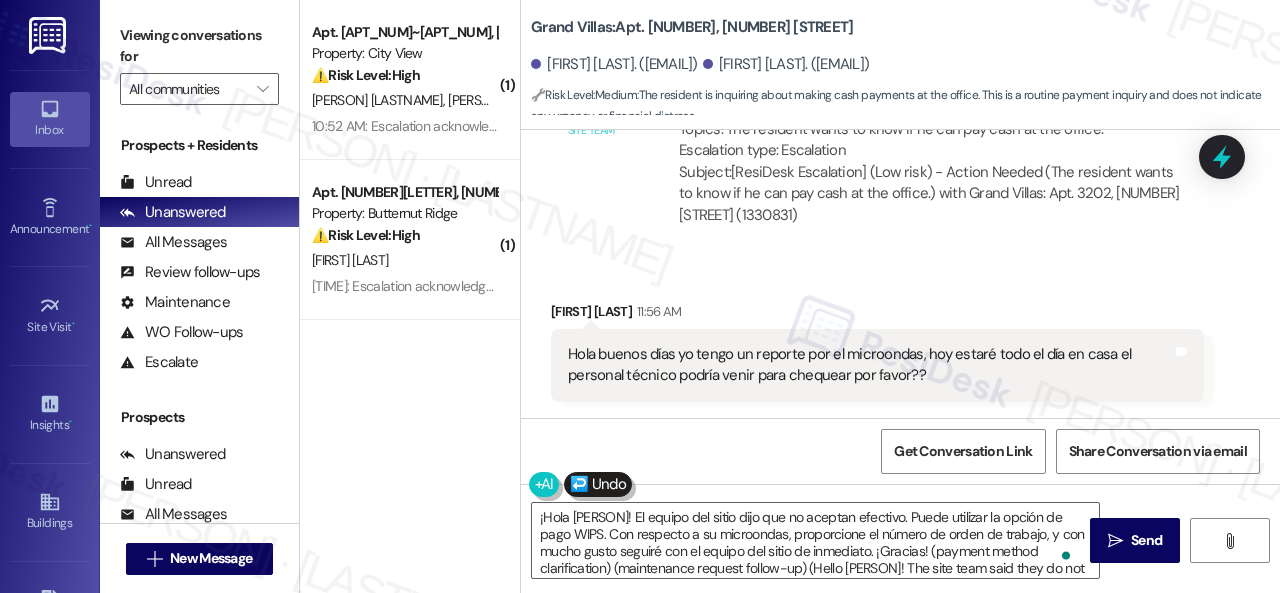 type on "¡Hola Carlos! El equipo del sitio dijo que no aceptan efectivo. Puede utilizar la opción de pago WIPS. Con respecto a su microondas, proporcione el número de orden de trabajo, y con mucho gusto seguiré con el equipo del sitio de inmediato. ¡Gracias! (payment method clarification) (maintenance request follow-up) (Hello Carlos! The site team said they do not accept cash.  You can utilize the WIPS payment option. Regarding your microwave, please provide the work order number, and I'll gladly follow up with the site team immediately. Thank you!)" 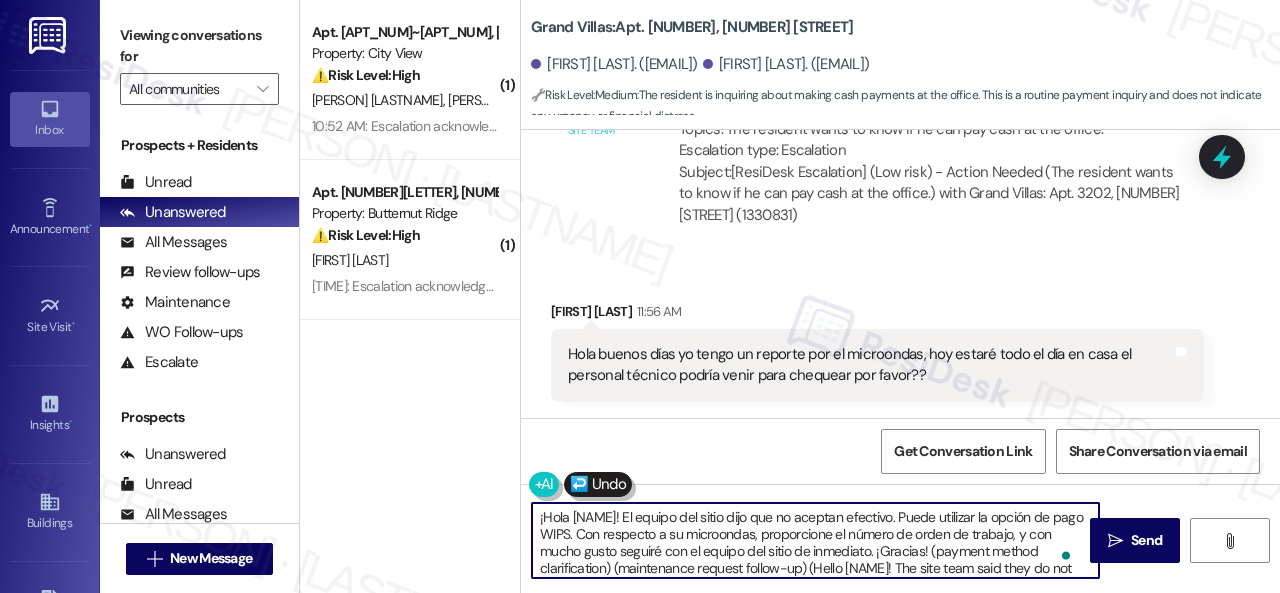 scroll, scrollTop: 56, scrollLeft: 0, axis: vertical 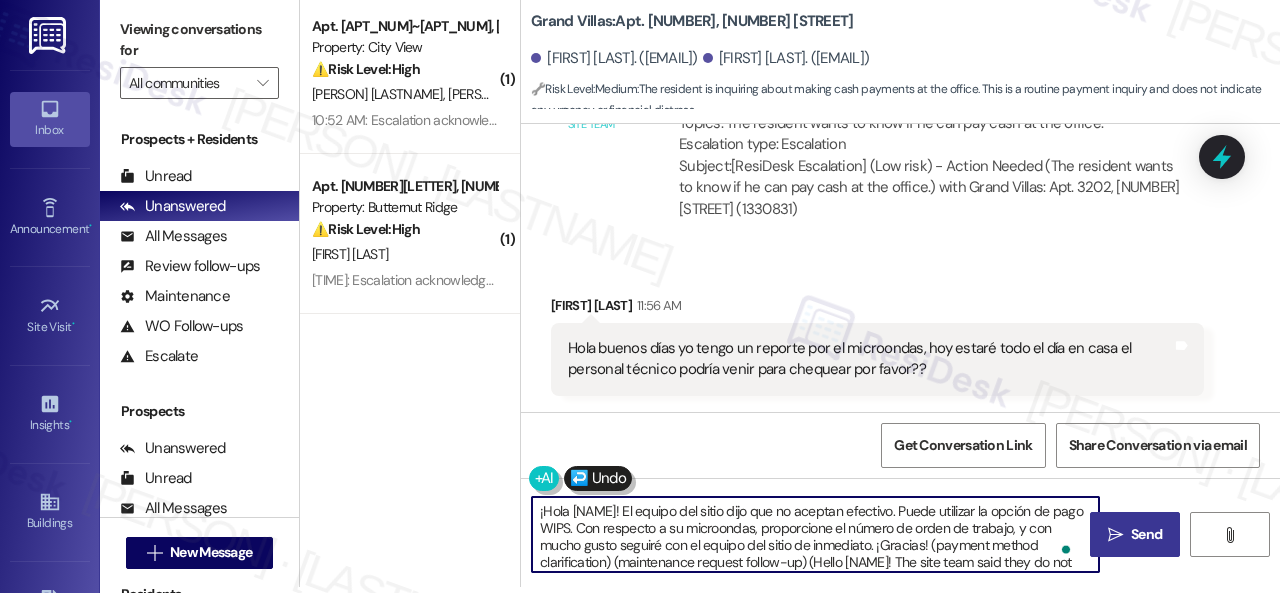 click on "Send" at bounding box center [1146, 534] 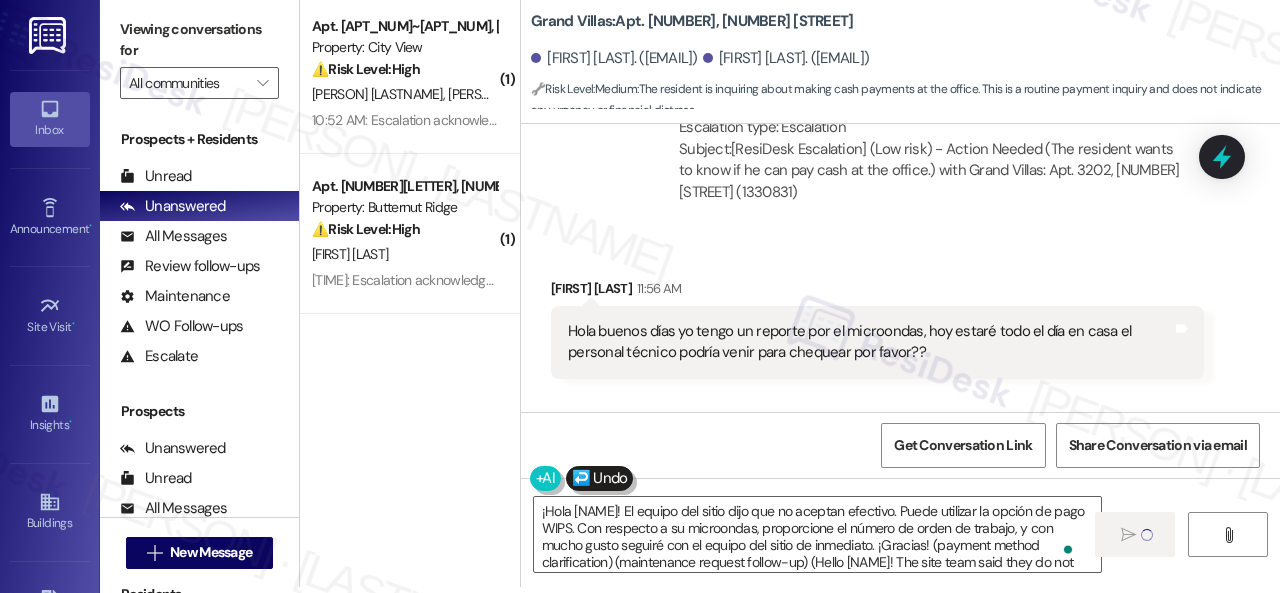 type 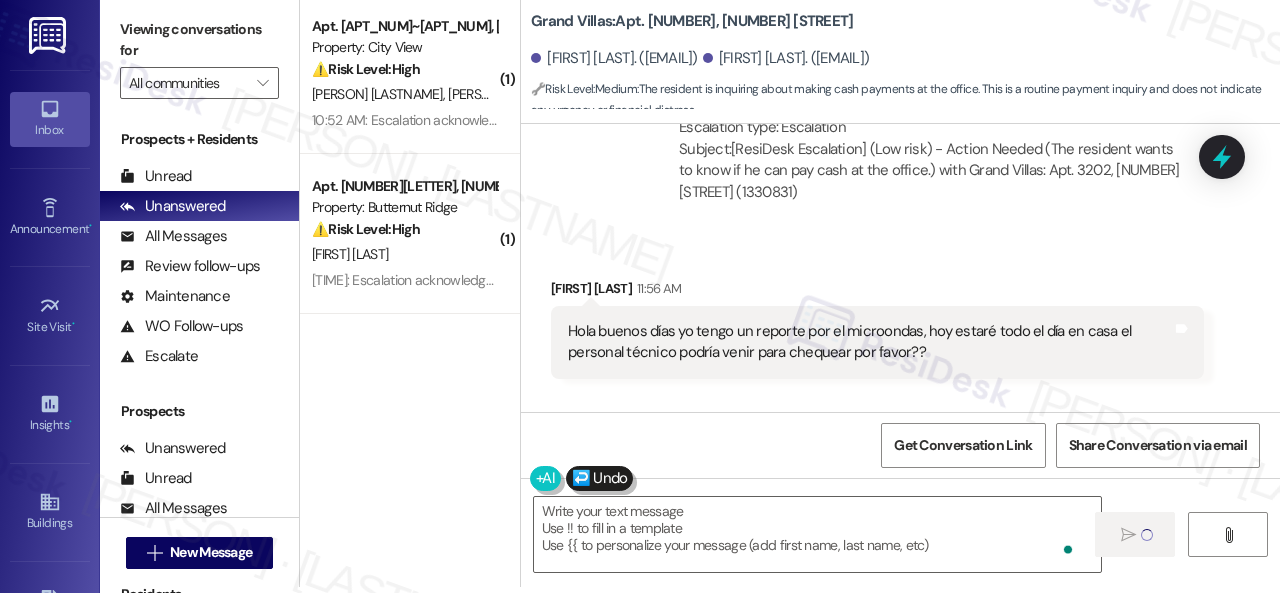 scroll, scrollTop: 0, scrollLeft: 0, axis: both 